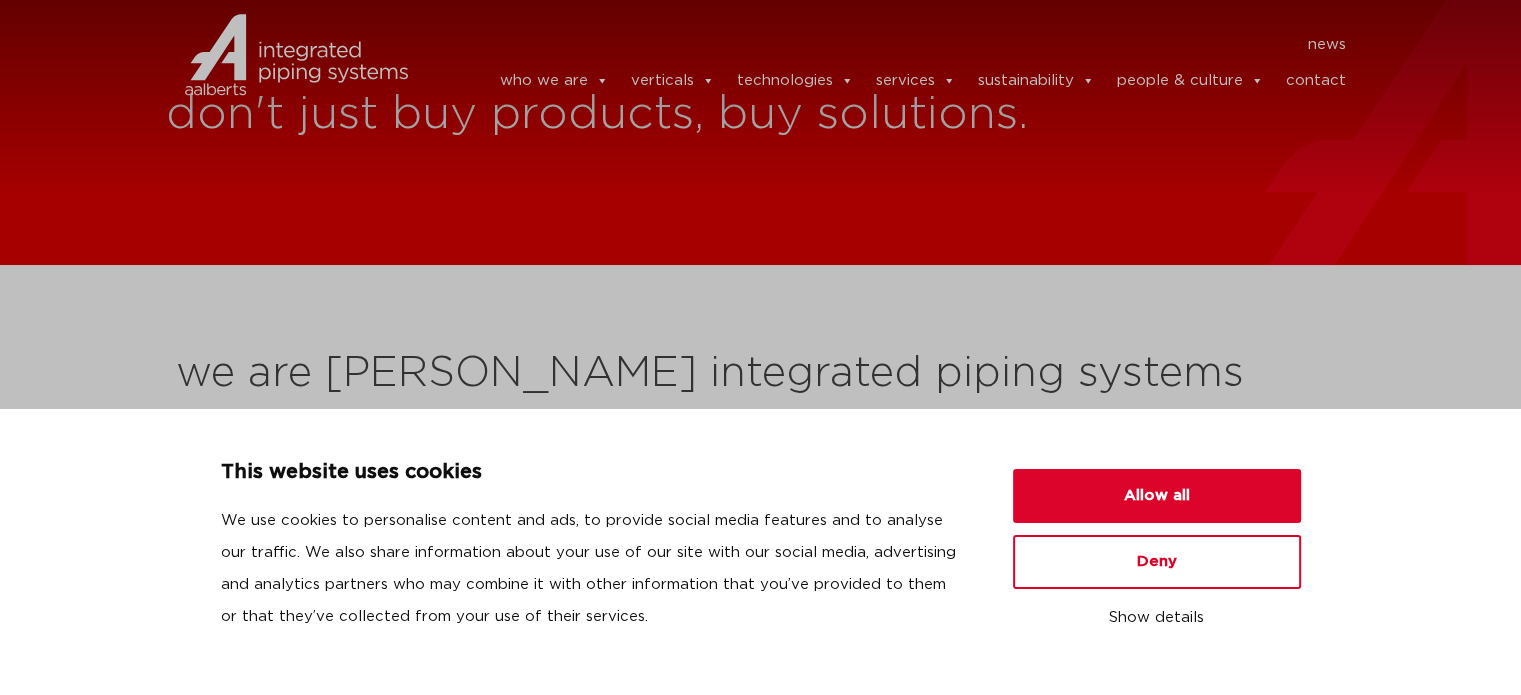 scroll, scrollTop: 40, scrollLeft: 0, axis: vertical 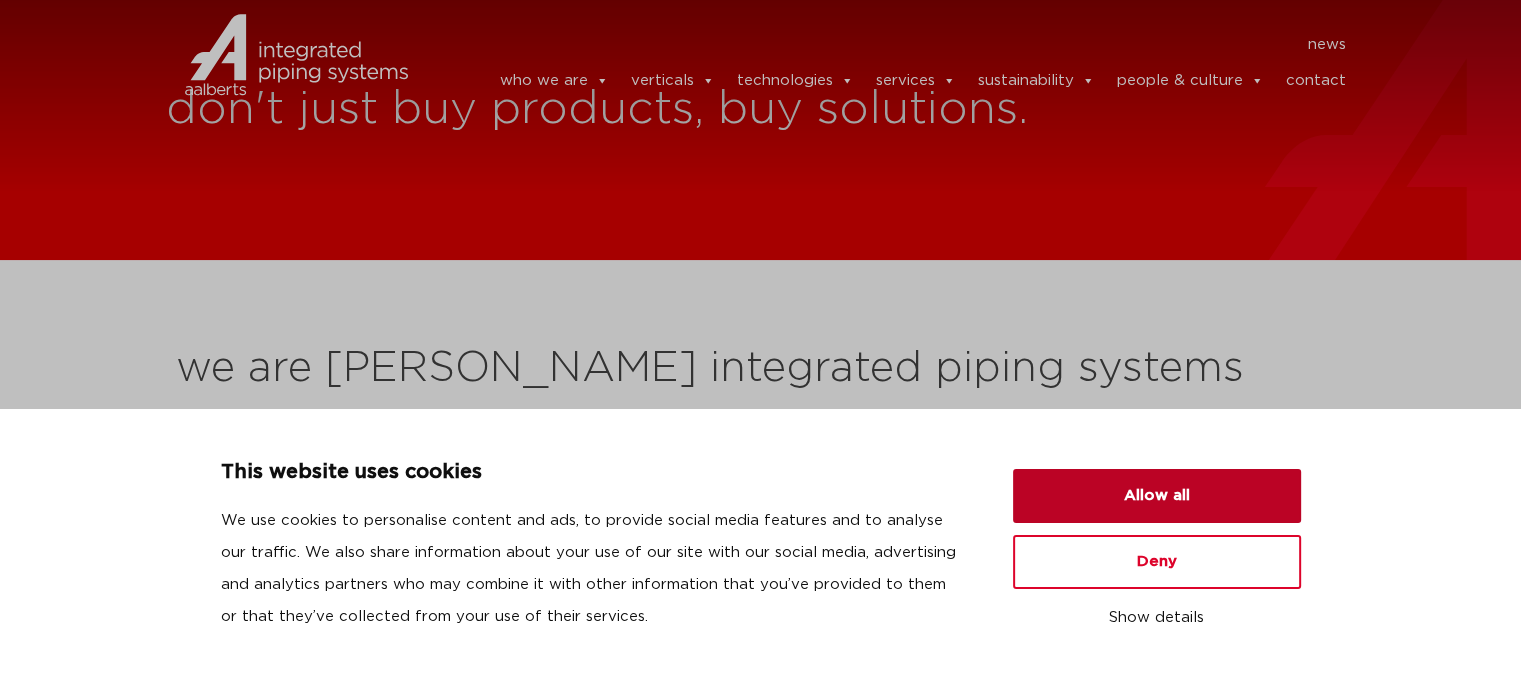 click on "Allow all" at bounding box center (1157, 496) 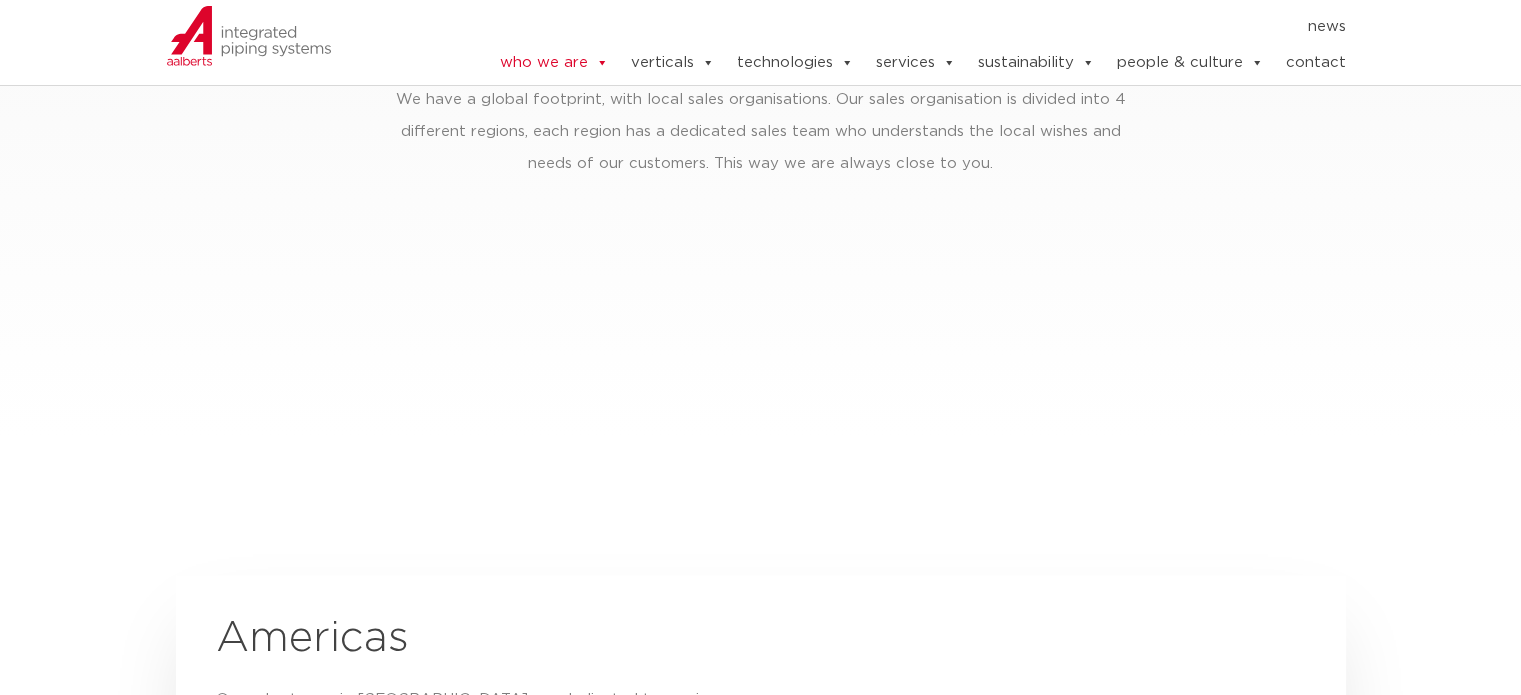 scroll, scrollTop: 3120, scrollLeft: 0, axis: vertical 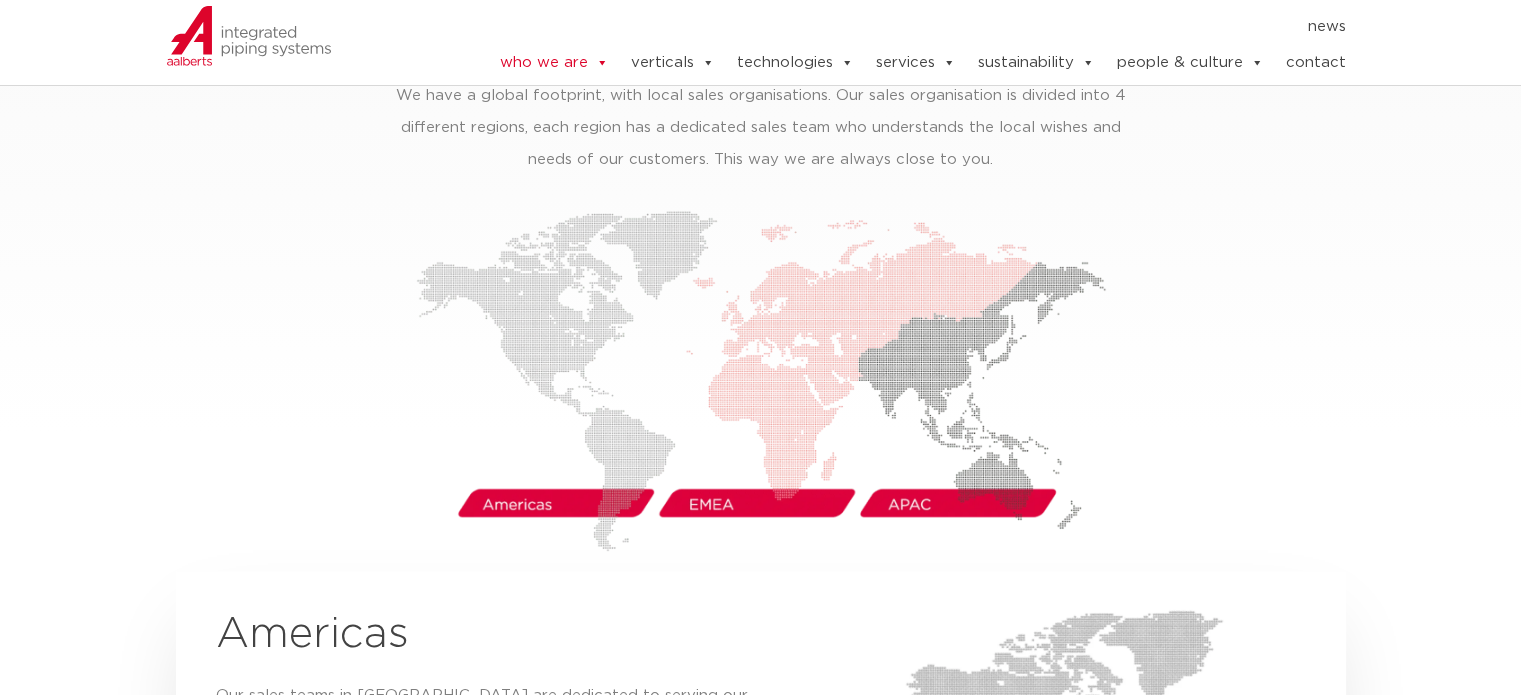 click at bounding box center [761, 380] 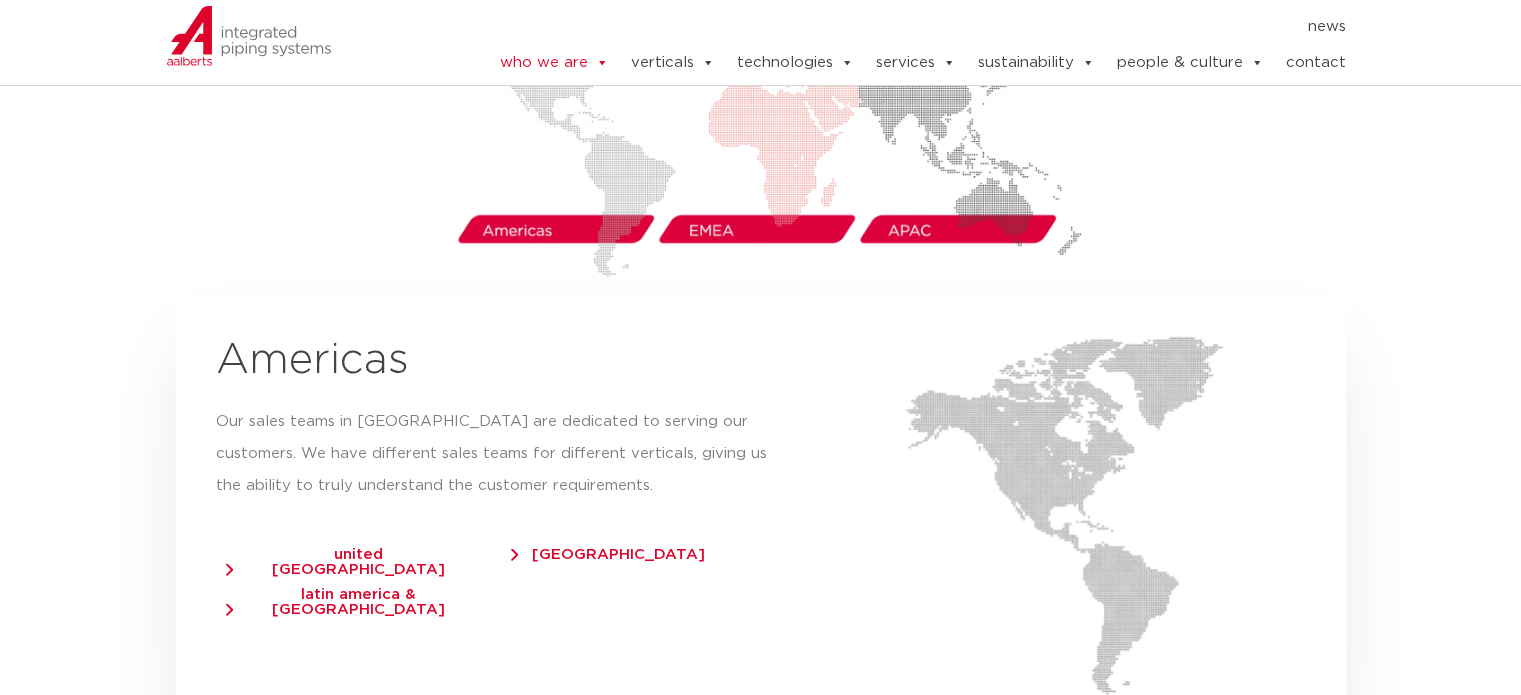 scroll, scrollTop: 3600, scrollLeft: 0, axis: vertical 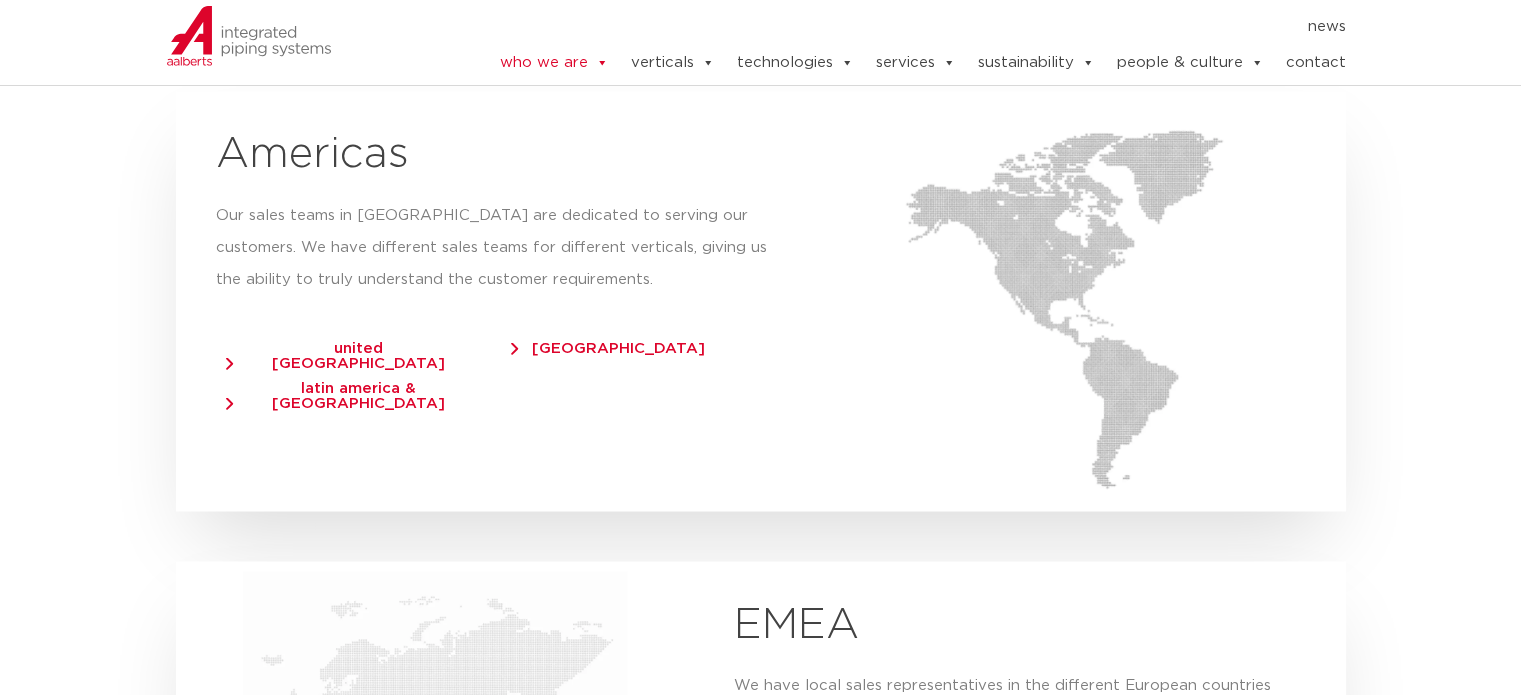 click on "latin america & caribbean" at bounding box center (349, 395) 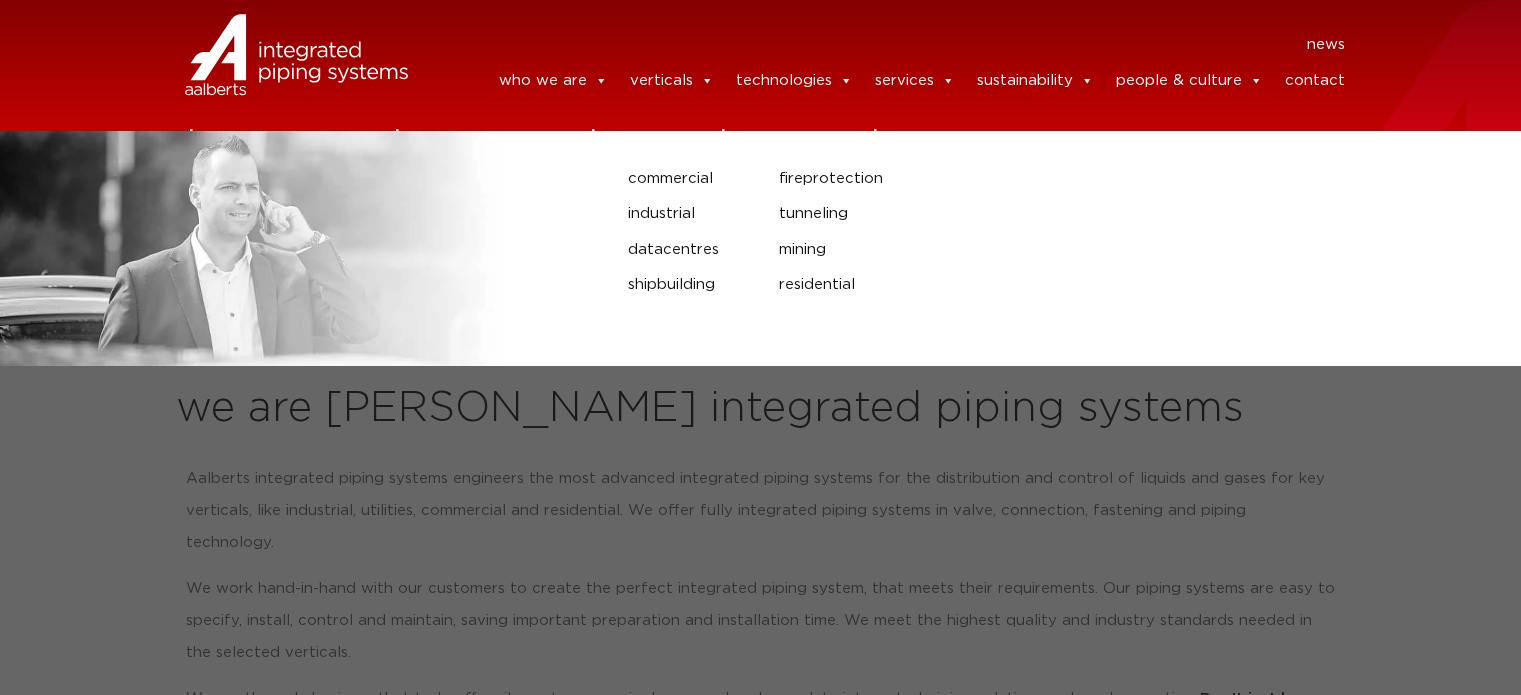 scroll, scrollTop: 0, scrollLeft: 0, axis: both 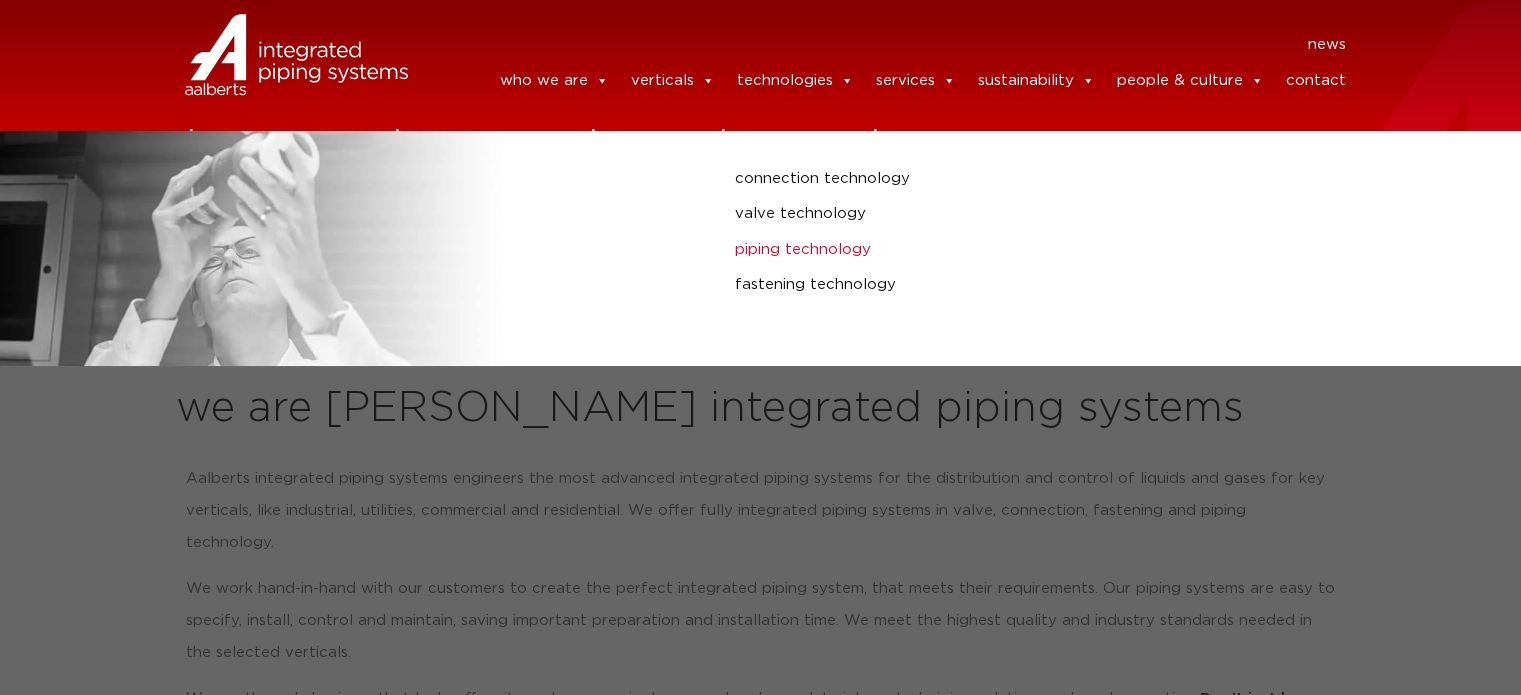 click on "piping technology" at bounding box center [1020, 250] 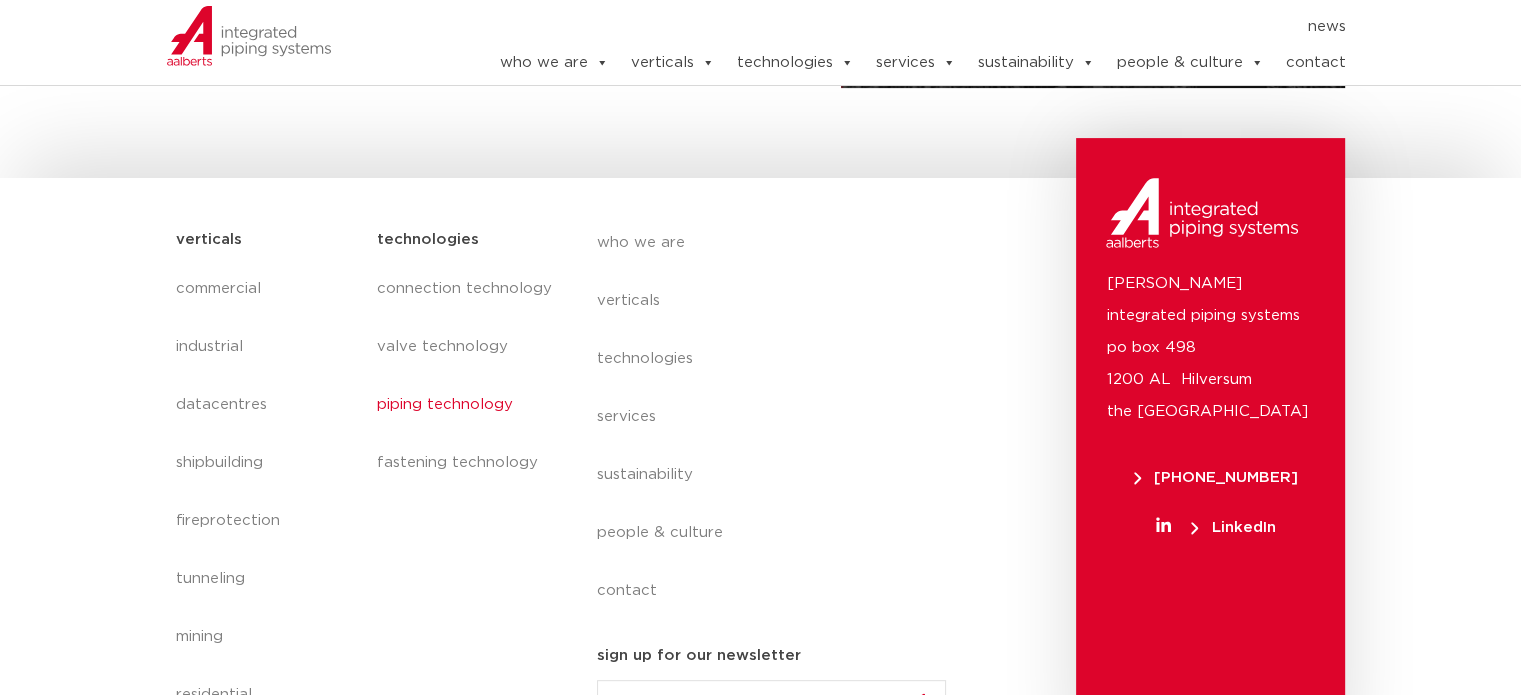 scroll, scrollTop: 640, scrollLeft: 0, axis: vertical 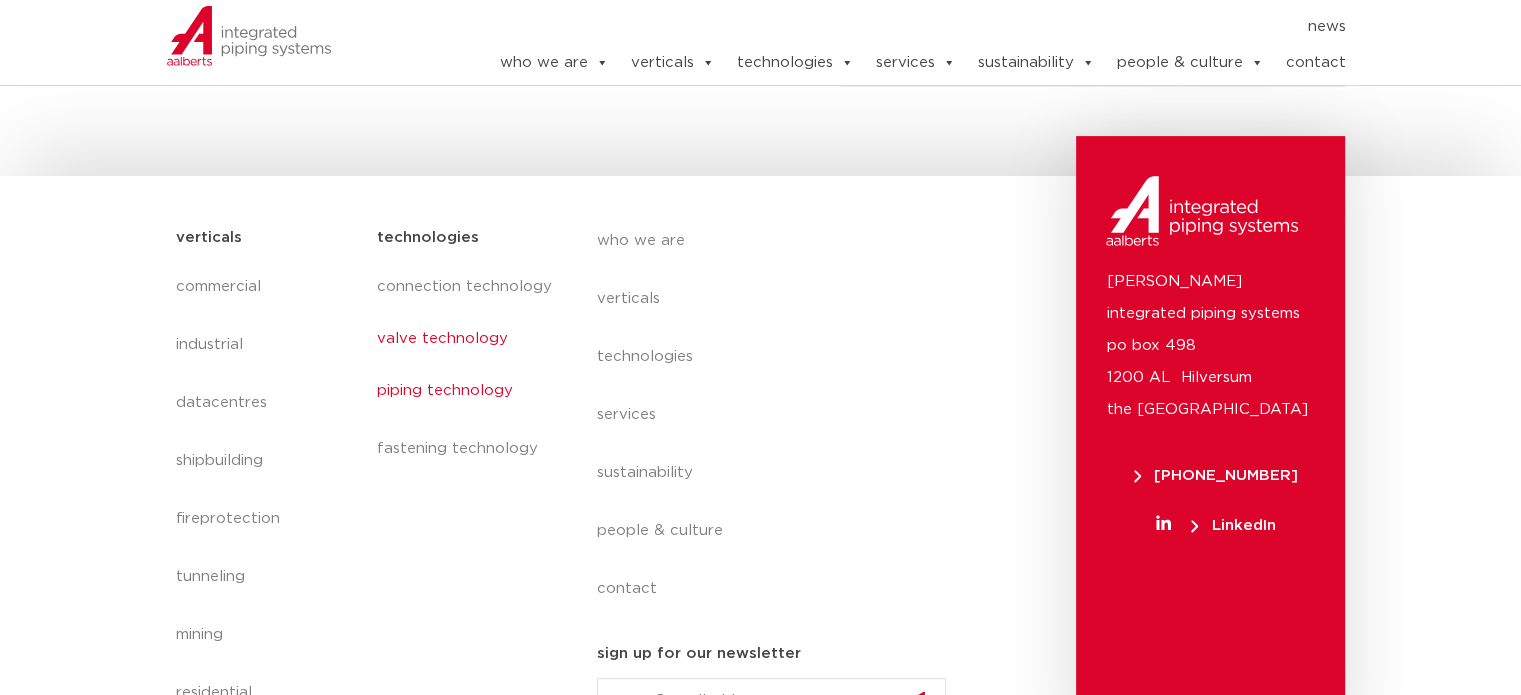 click on "valve technology" 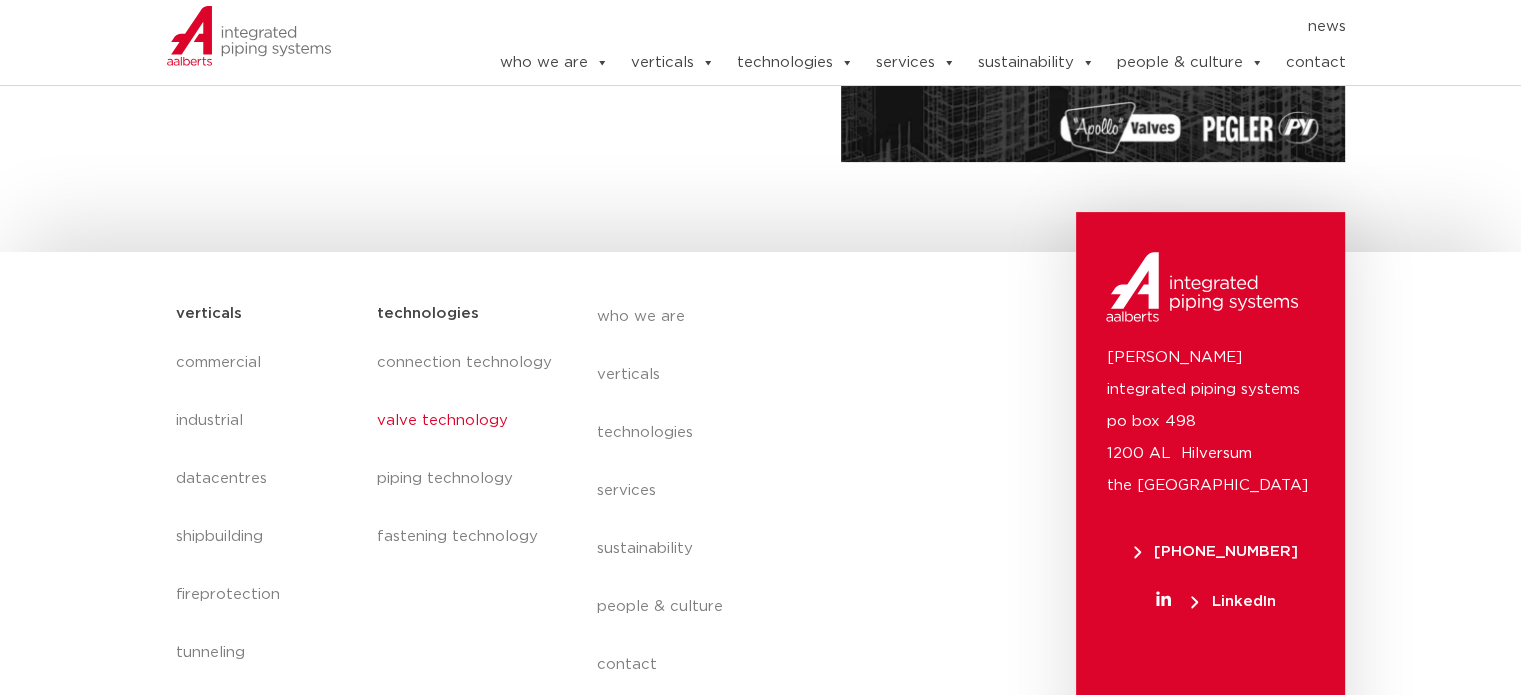 scroll, scrollTop: 640, scrollLeft: 0, axis: vertical 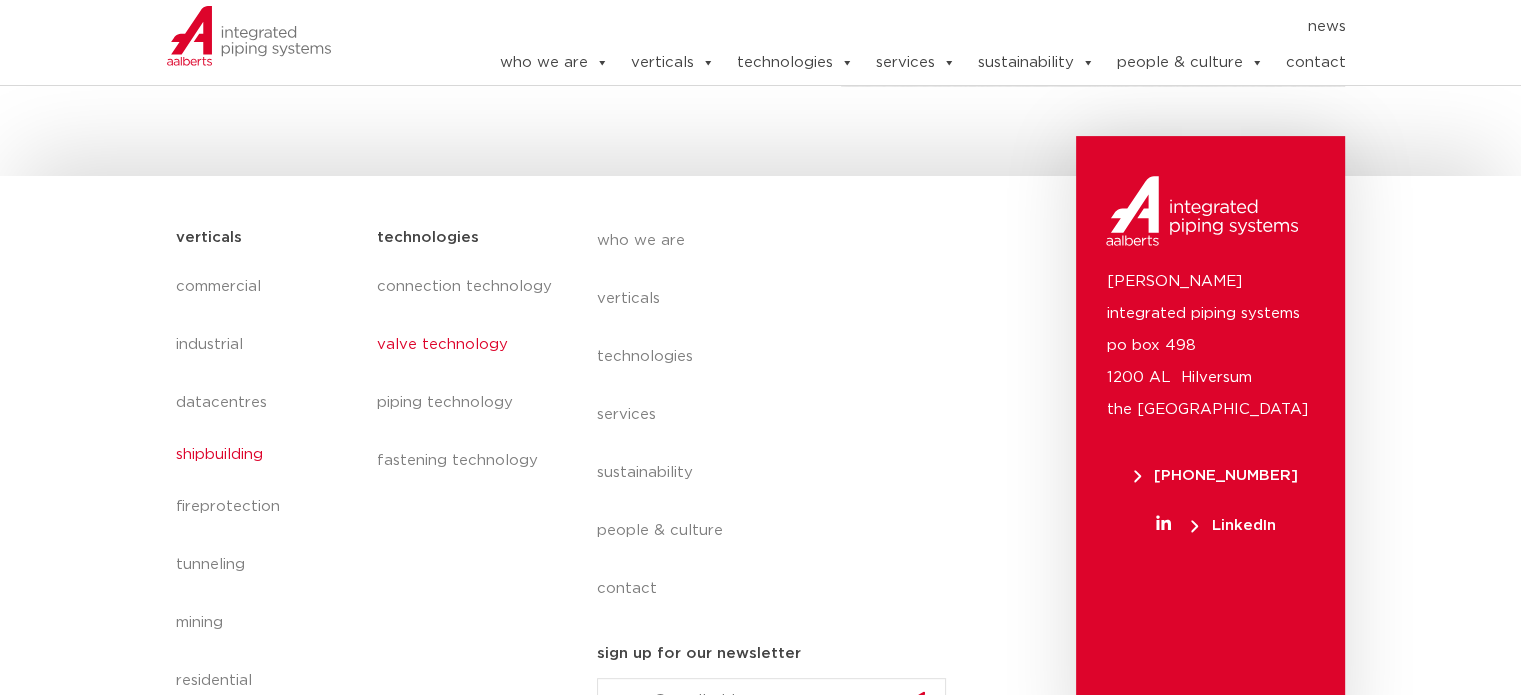 click on "shipbuilding" 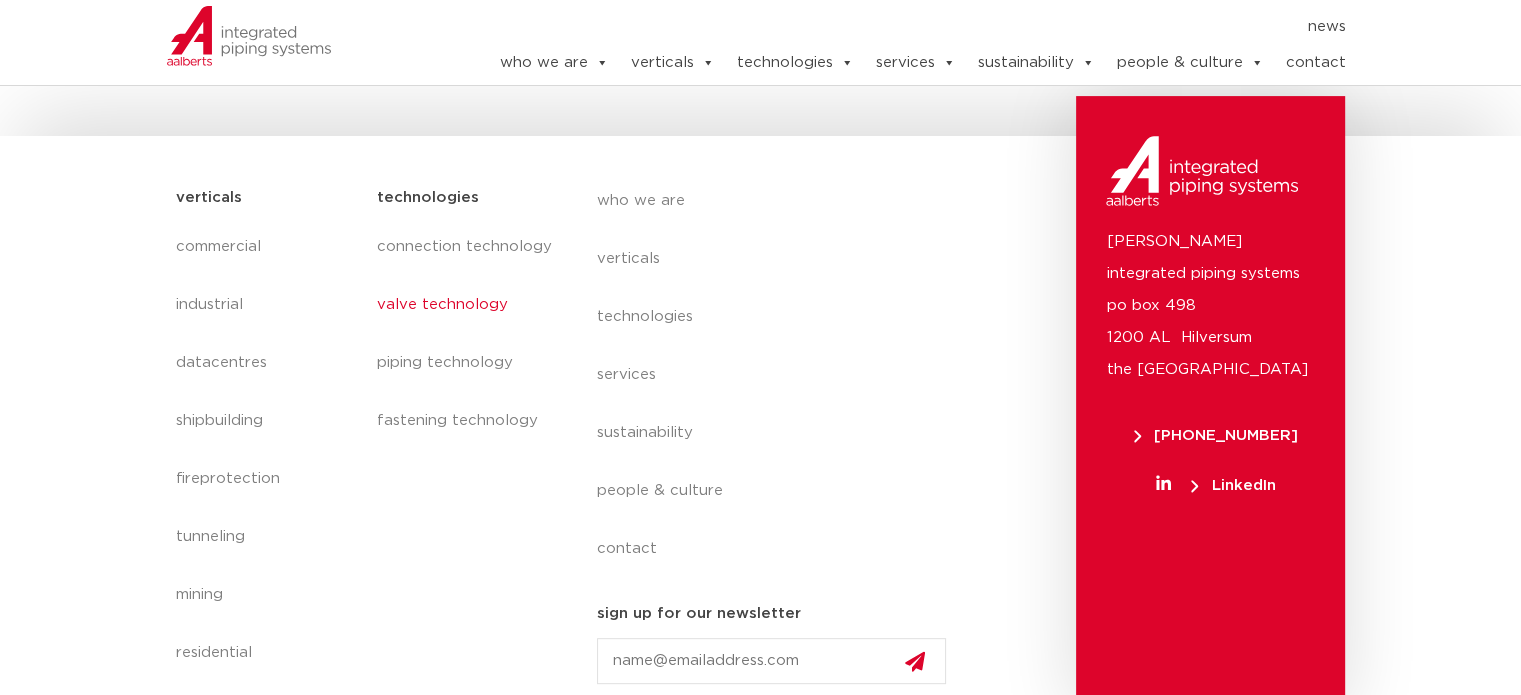 scroll, scrollTop: 694, scrollLeft: 0, axis: vertical 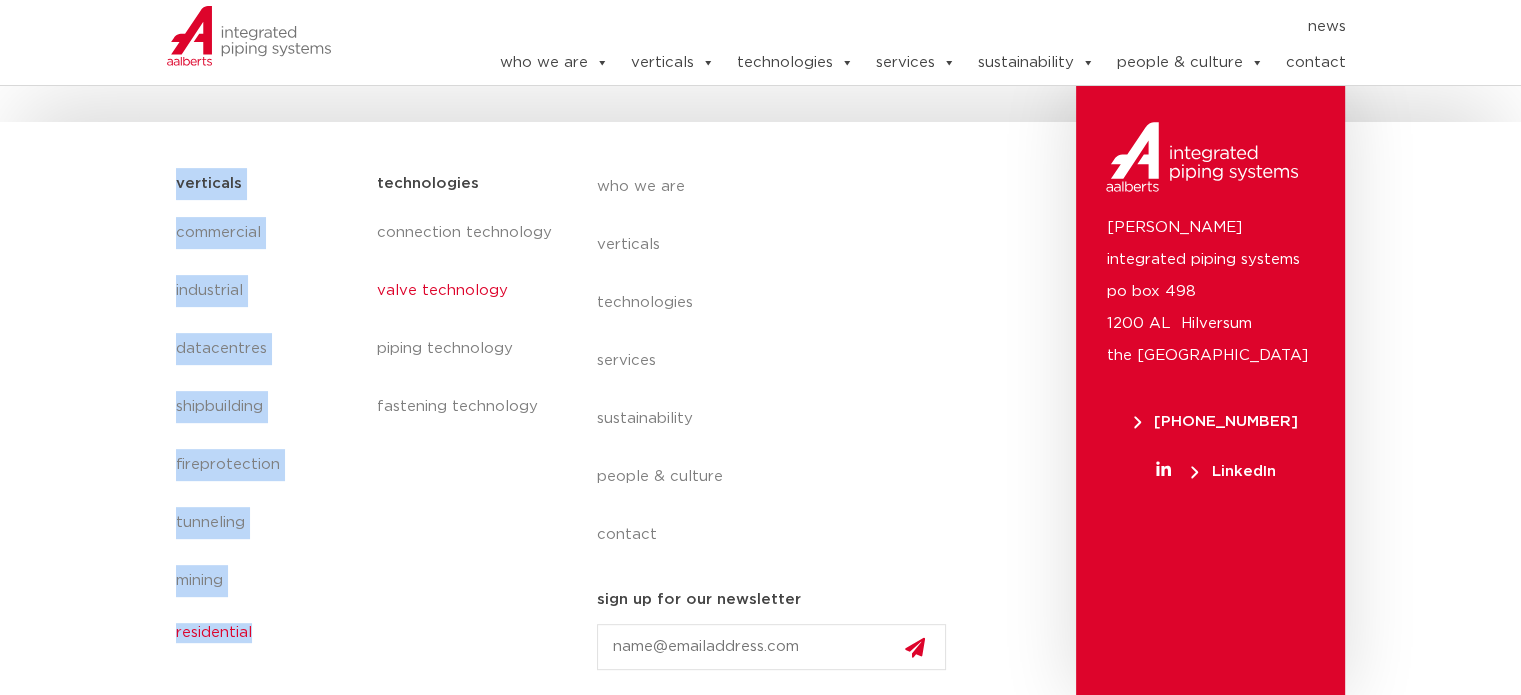 drag, startPoint x: 177, startPoint y: 179, endPoint x: 268, endPoint y: 615, distance: 445.39532 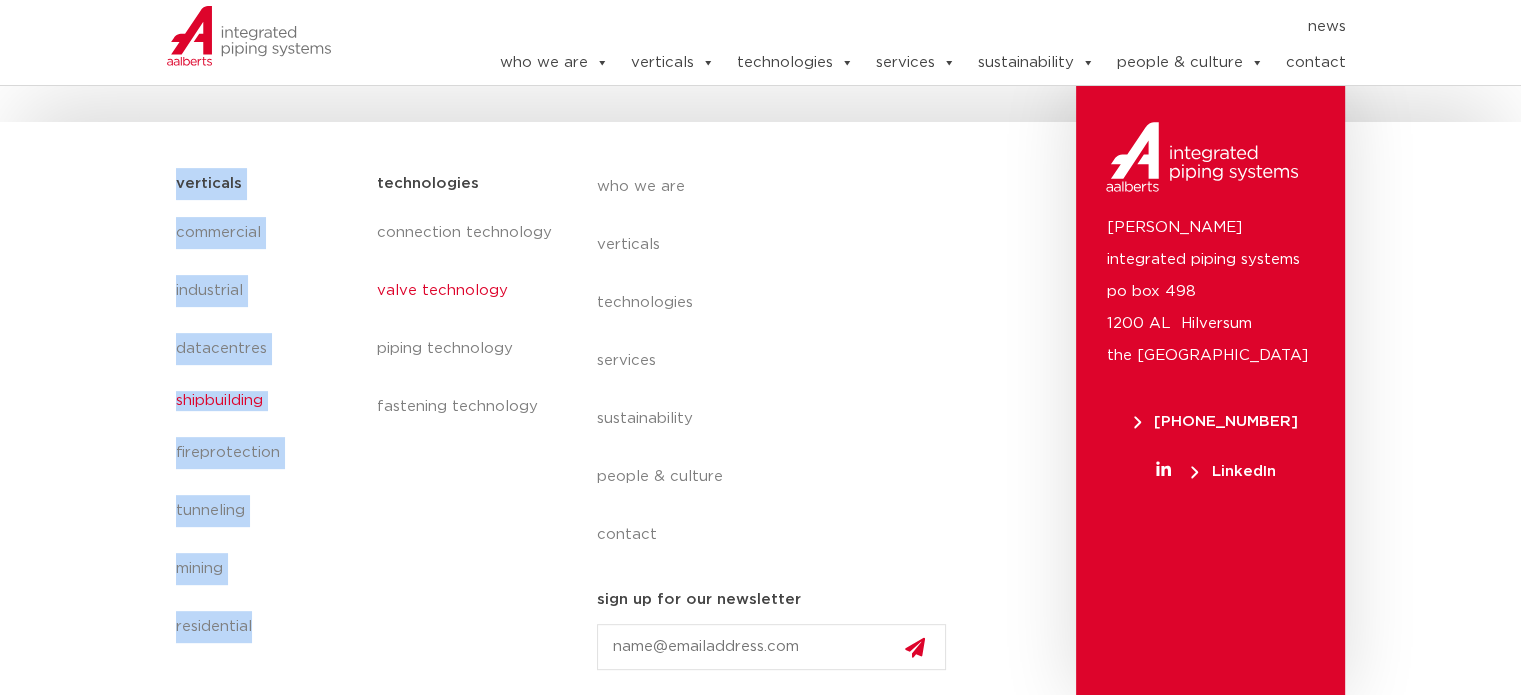 click on "shipbuilding" 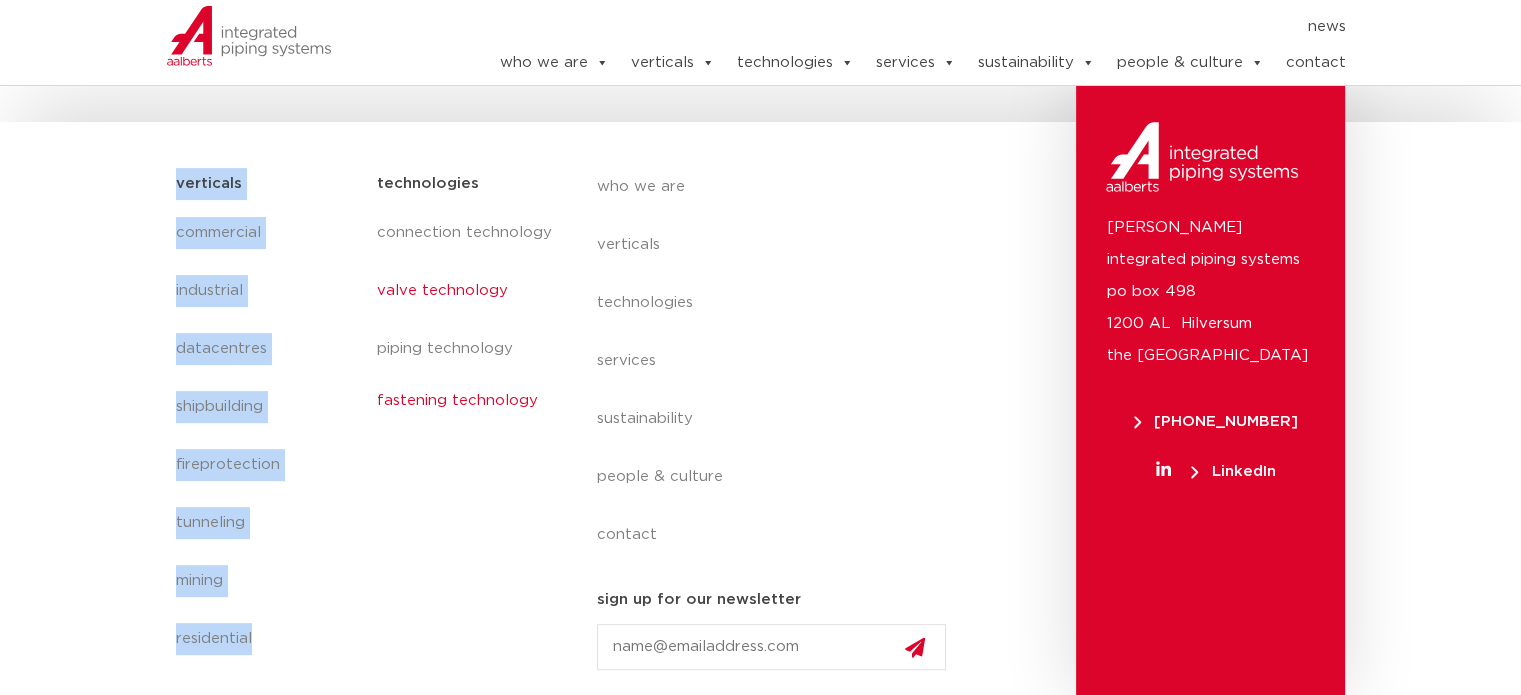 click on "fastening technology" 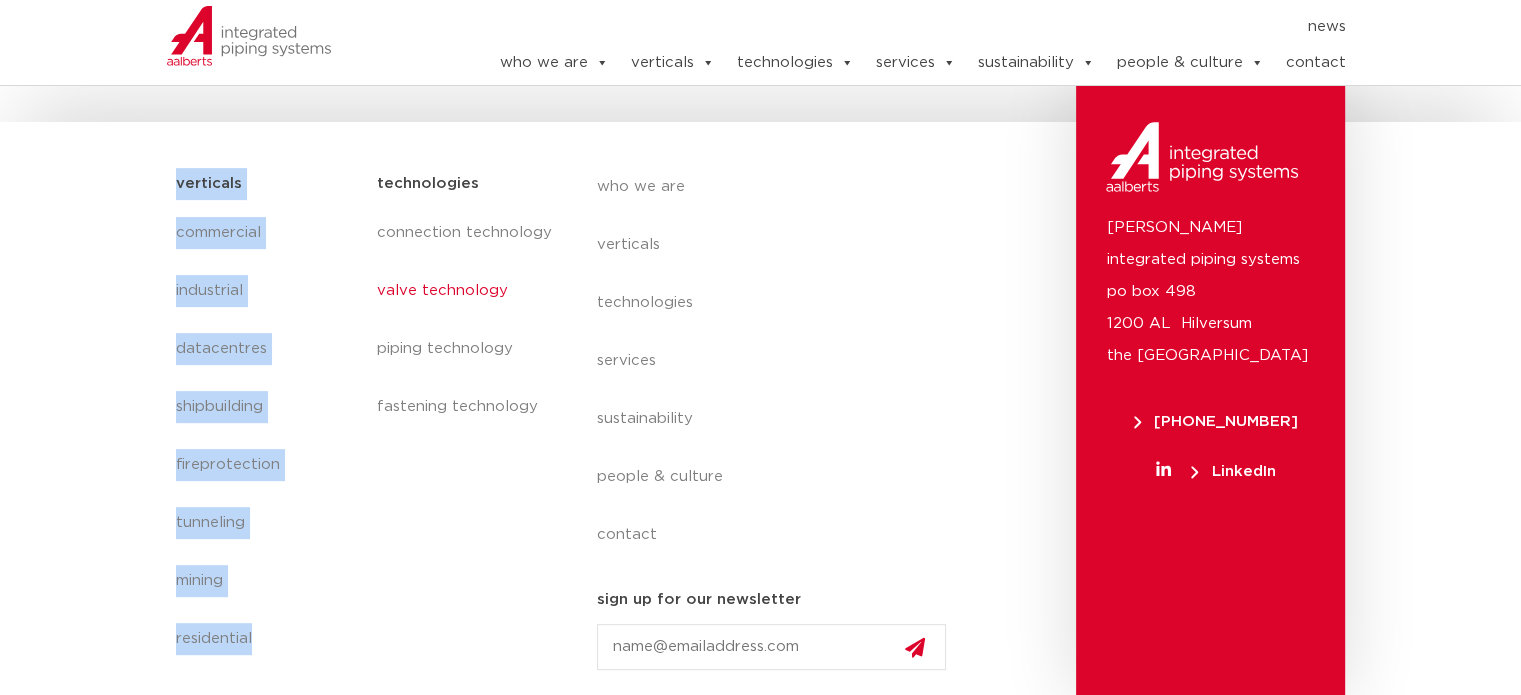 click on "verticals commercial industrial datacentres shipbuilding fireprotection tunneling mining residential commercial industrial datacentres shipbuilding fireprotection tunneling mining residential technologies connection technology valve technology piping technology fastening technology connection technology valve technology piping technology fastening technology who we are verticals technologies services sustainability people & culture contact who we are verticals technologies services sustainability people & culture contact sign up for our newsletter                     Email
Aalberts integrated piping systems po box 498 1200 AL  Hilversum the Netherlands
+31 (0)35 6884 211
LinkedIn" at bounding box center [760, 409] 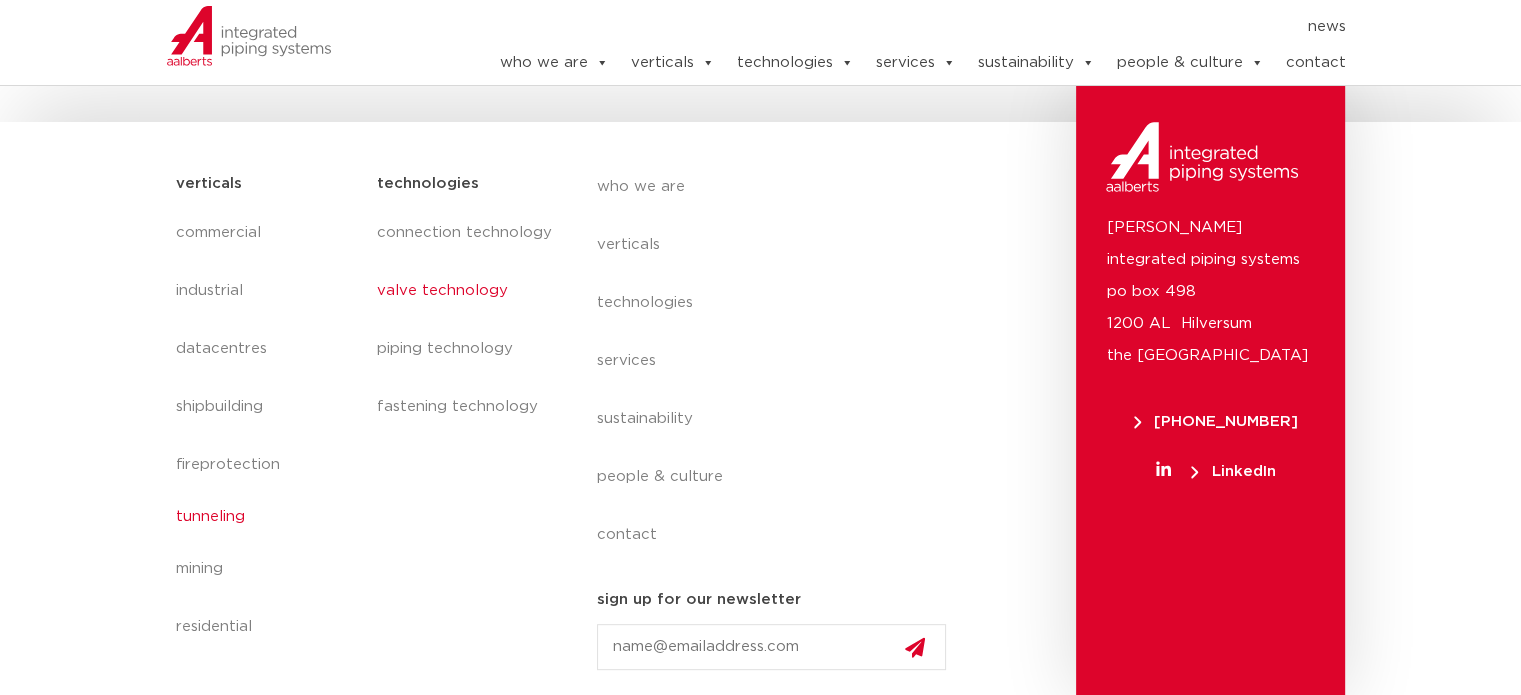 click on "tunneling" 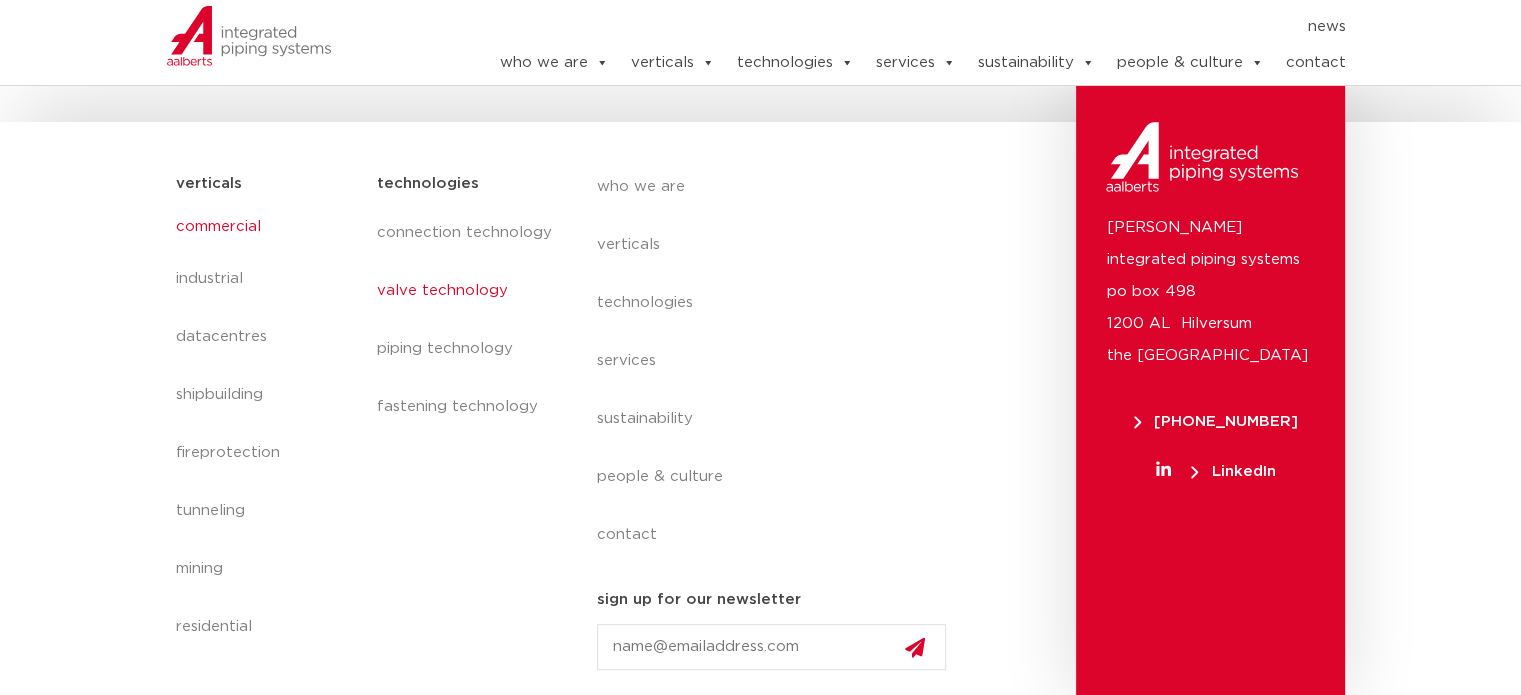 click on "commercial" 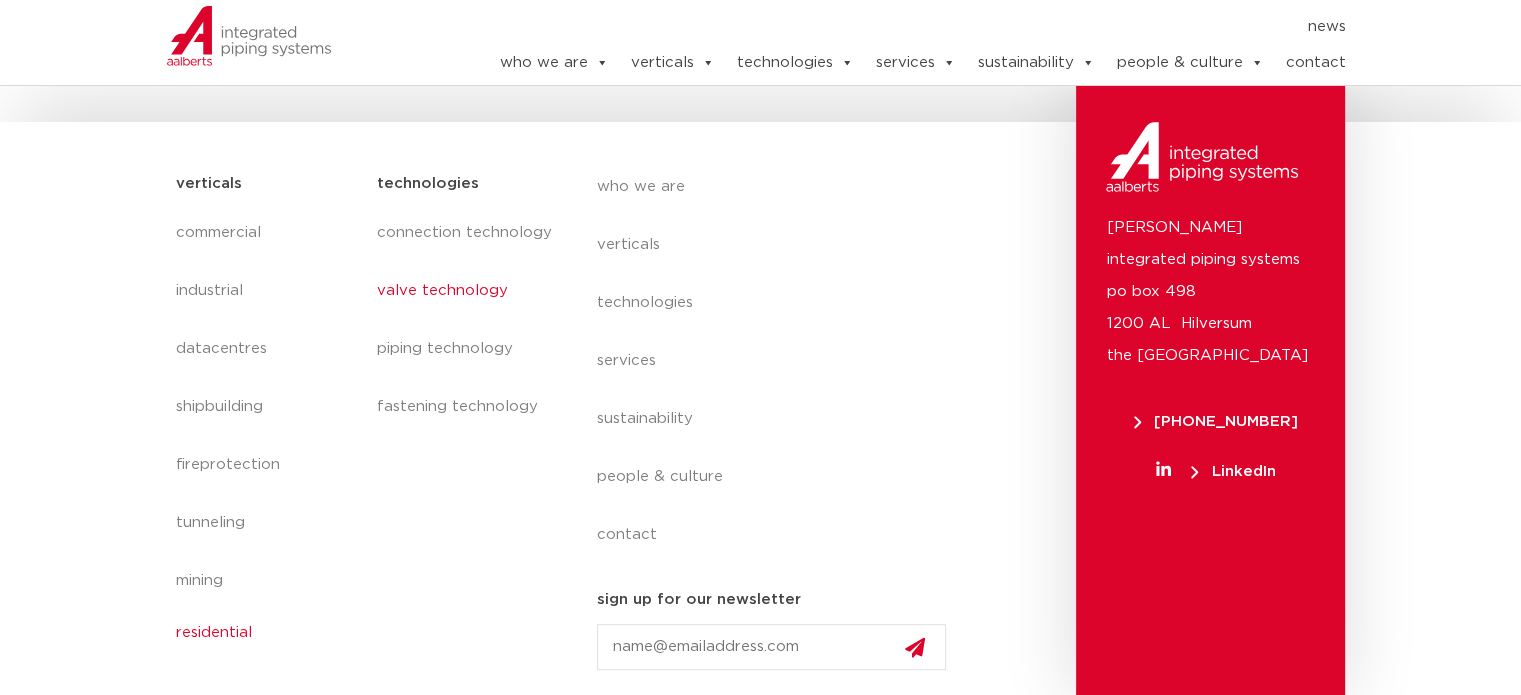 click on "residential" 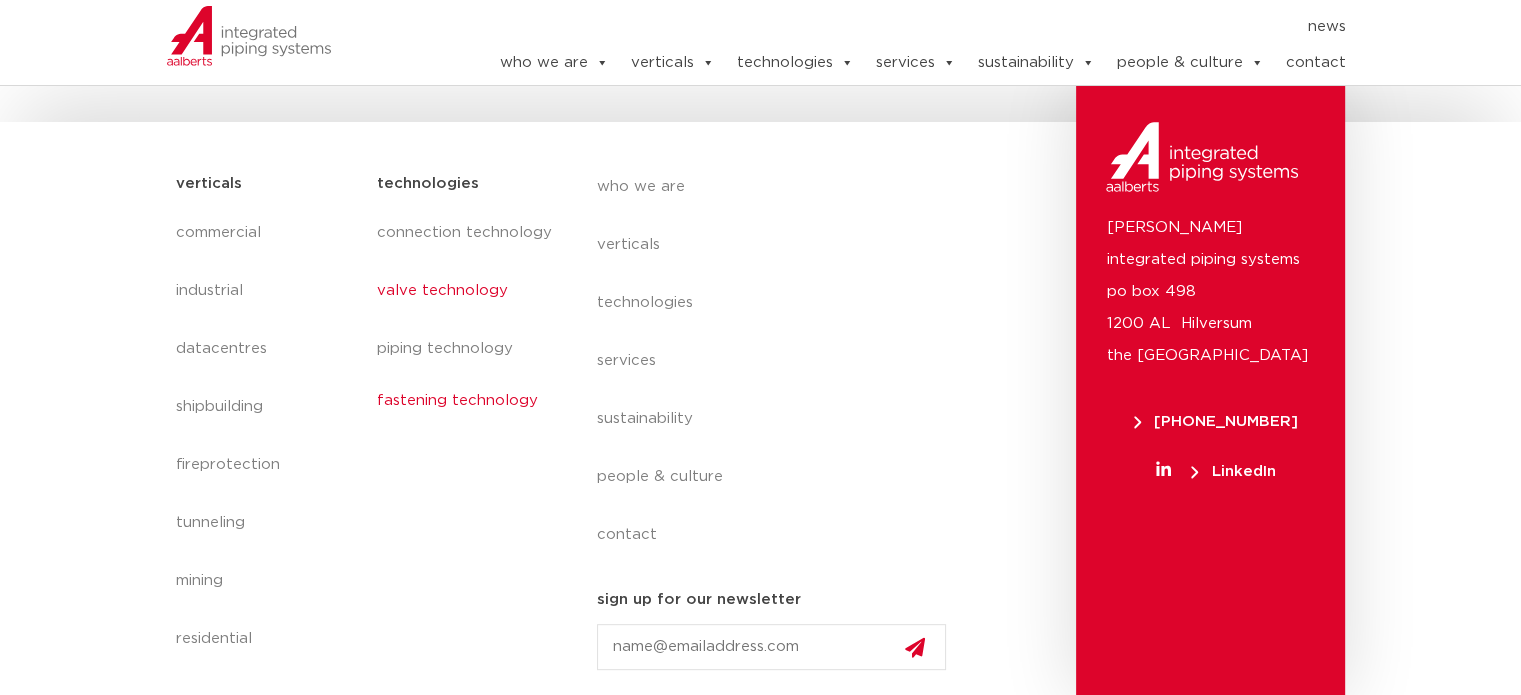 click on "fastening technology" 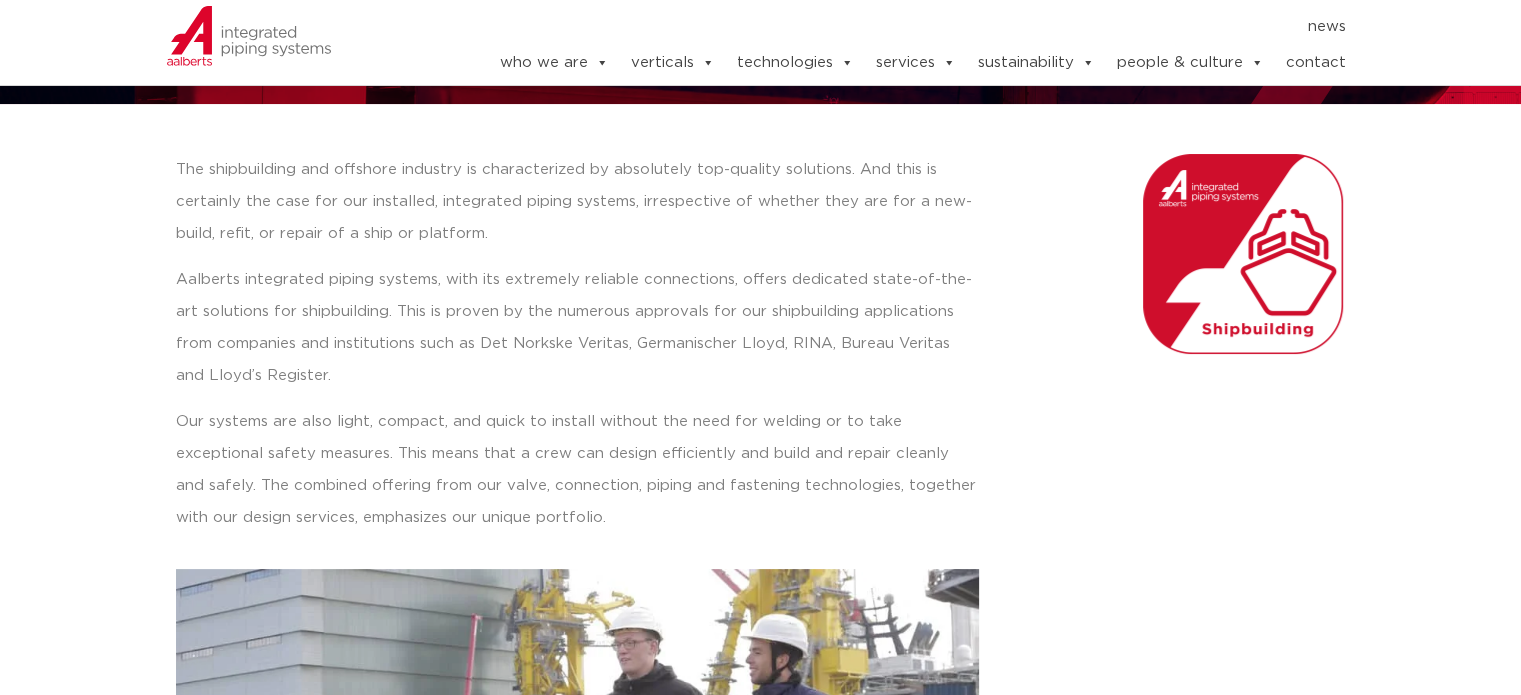 scroll, scrollTop: 160, scrollLeft: 0, axis: vertical 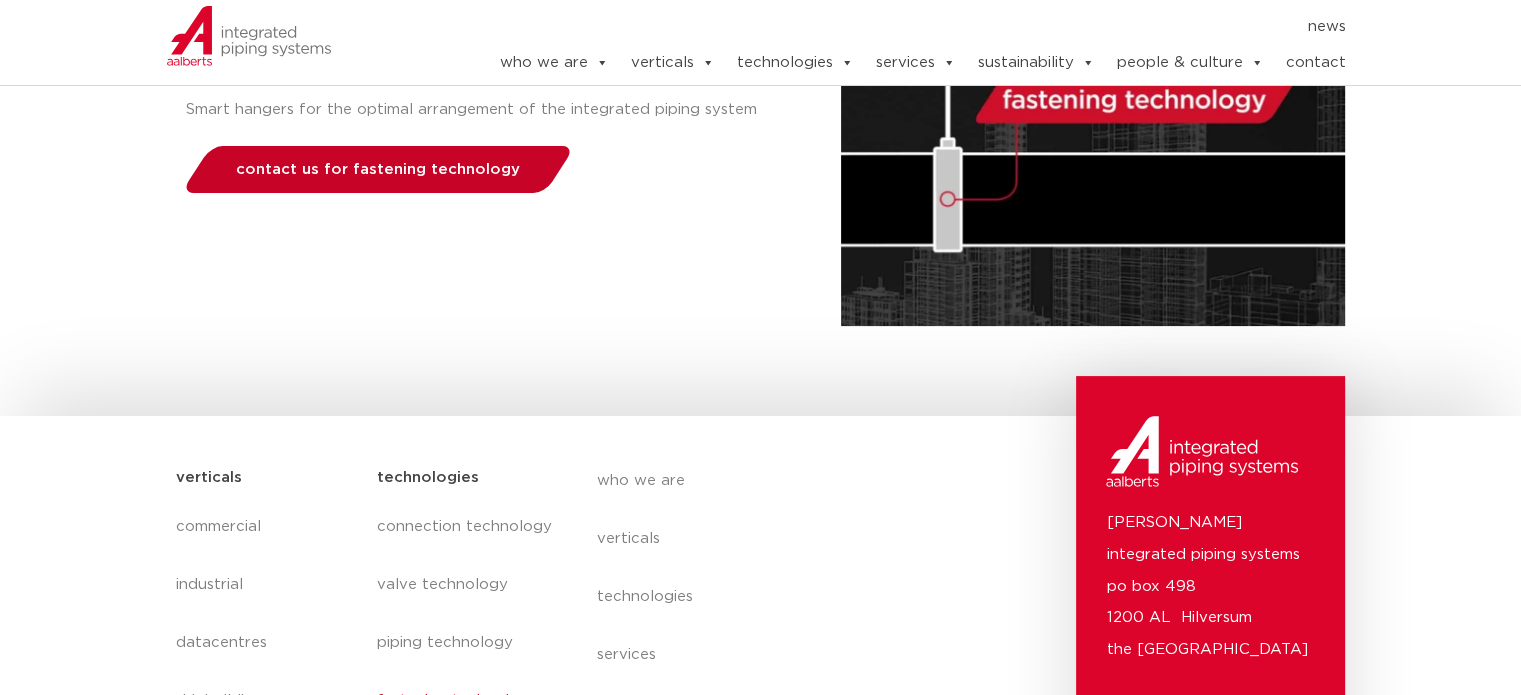 click on "contact us for fastening technology" at bounding box center [378, 169] 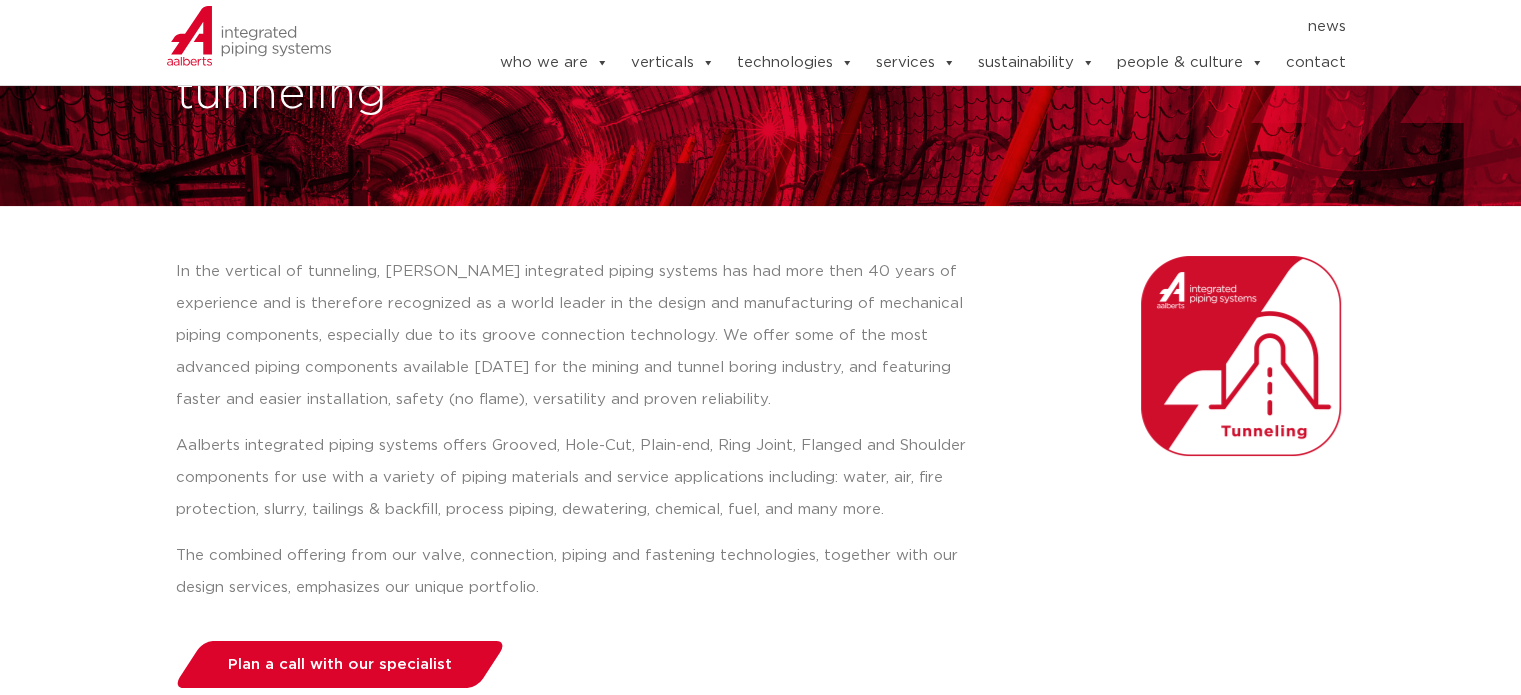 scroll, scrollTop: 120, scrollLeft: 0, axis: vertical 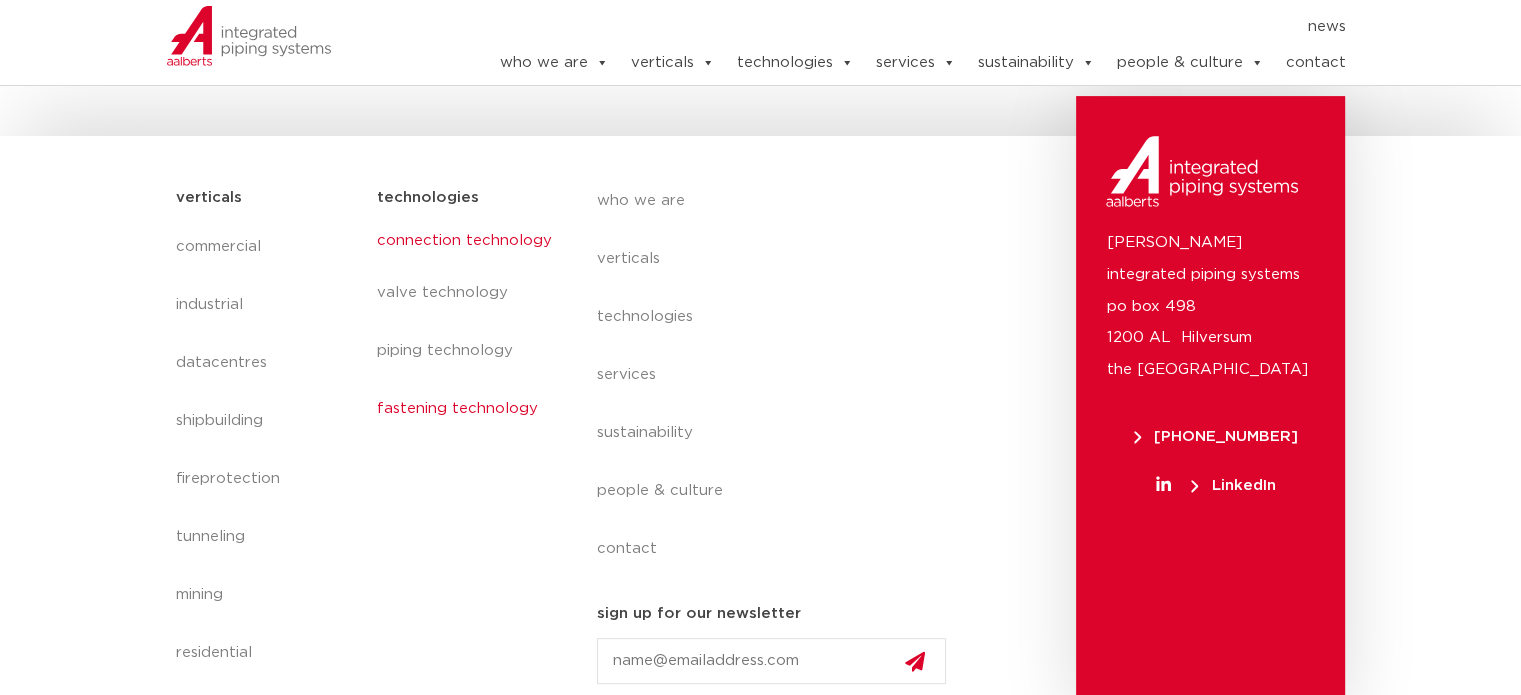 click on "connection technology" 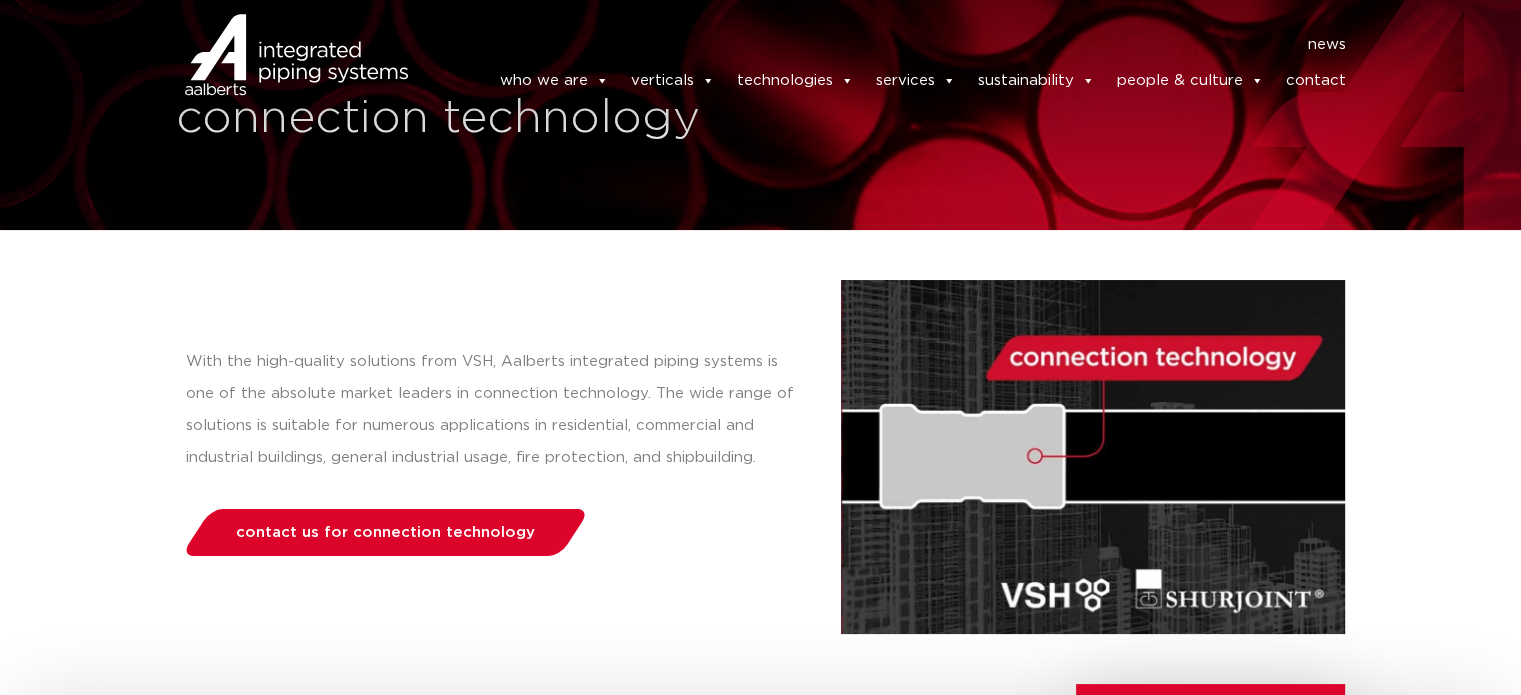 scroll, scrollTop: 0, scrollLeft: 0, axis: both 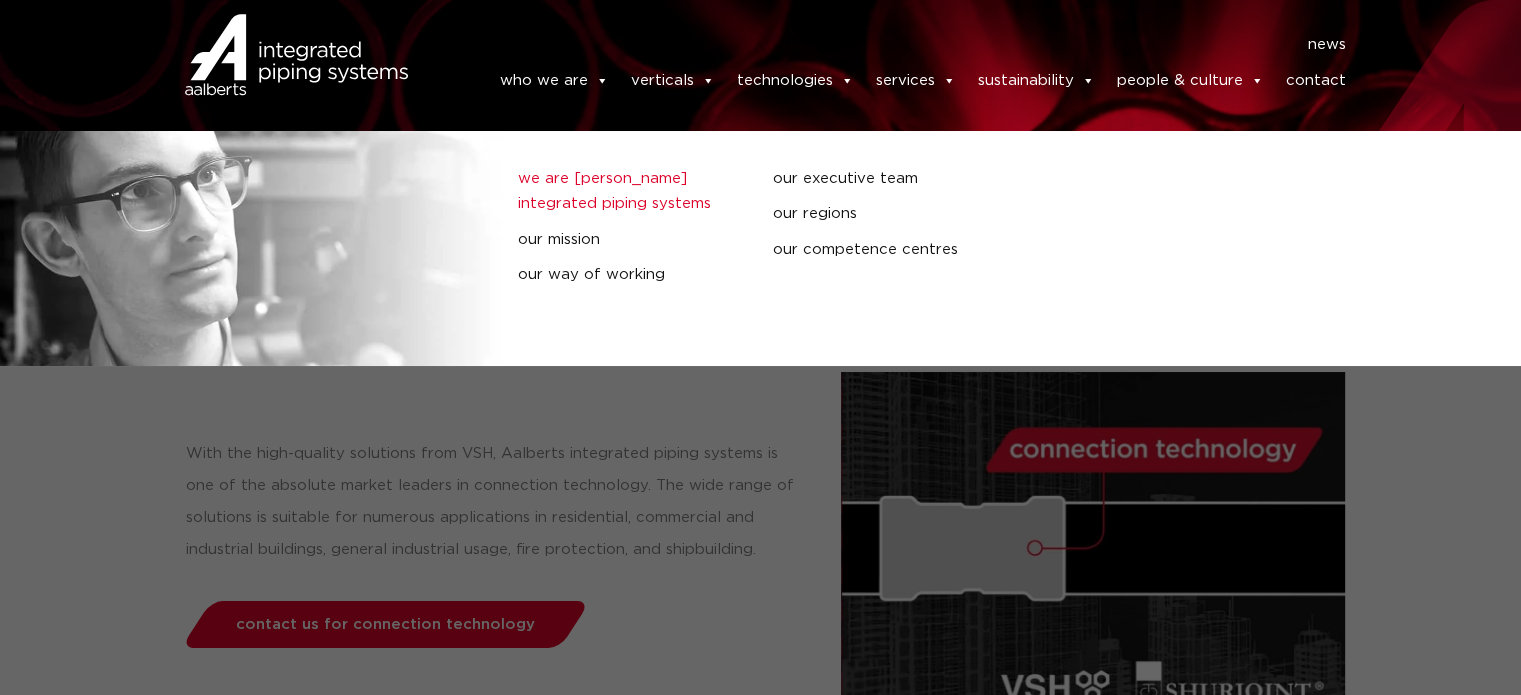 click on "we are [PERSON_NAME] integrated piping systems" at bounding box center [630, 191] 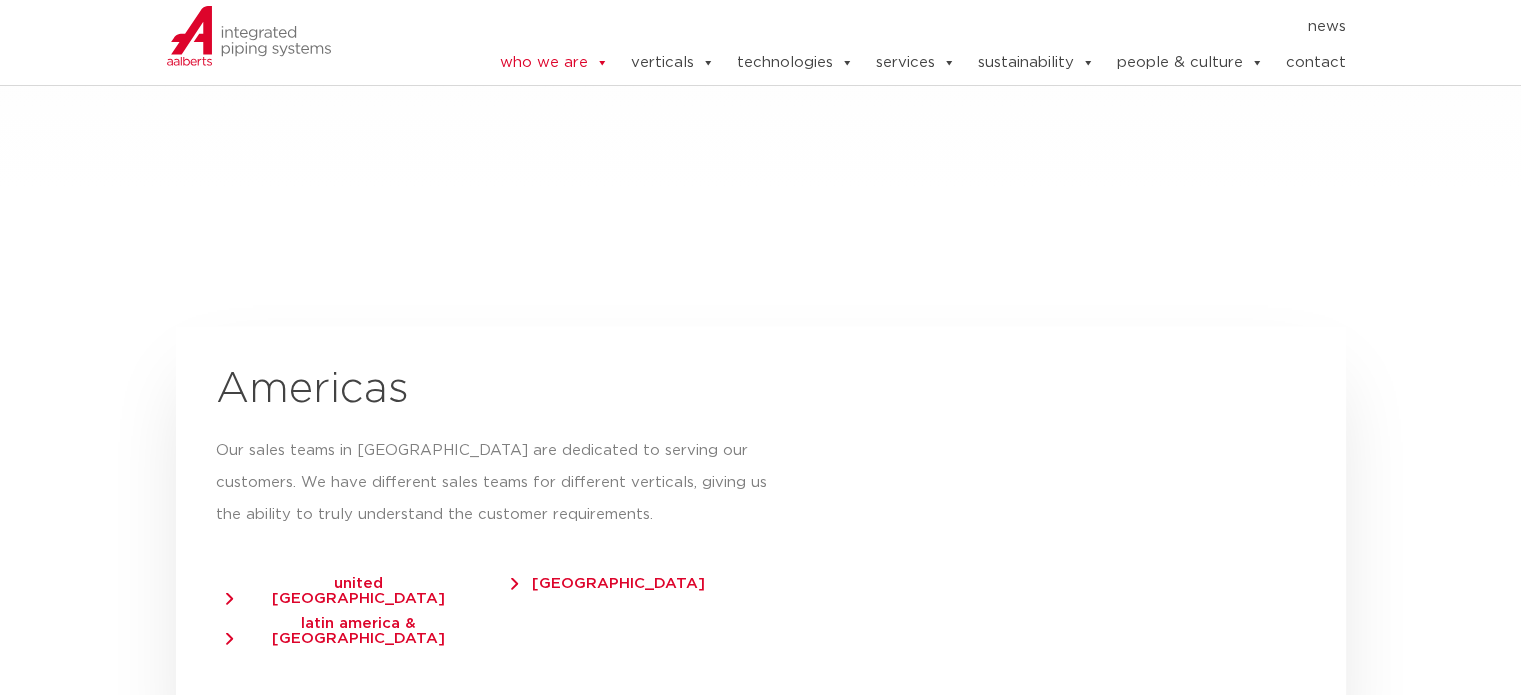 scroll, scrollTop: 3380, scrollLeft: 0, axis: vertical 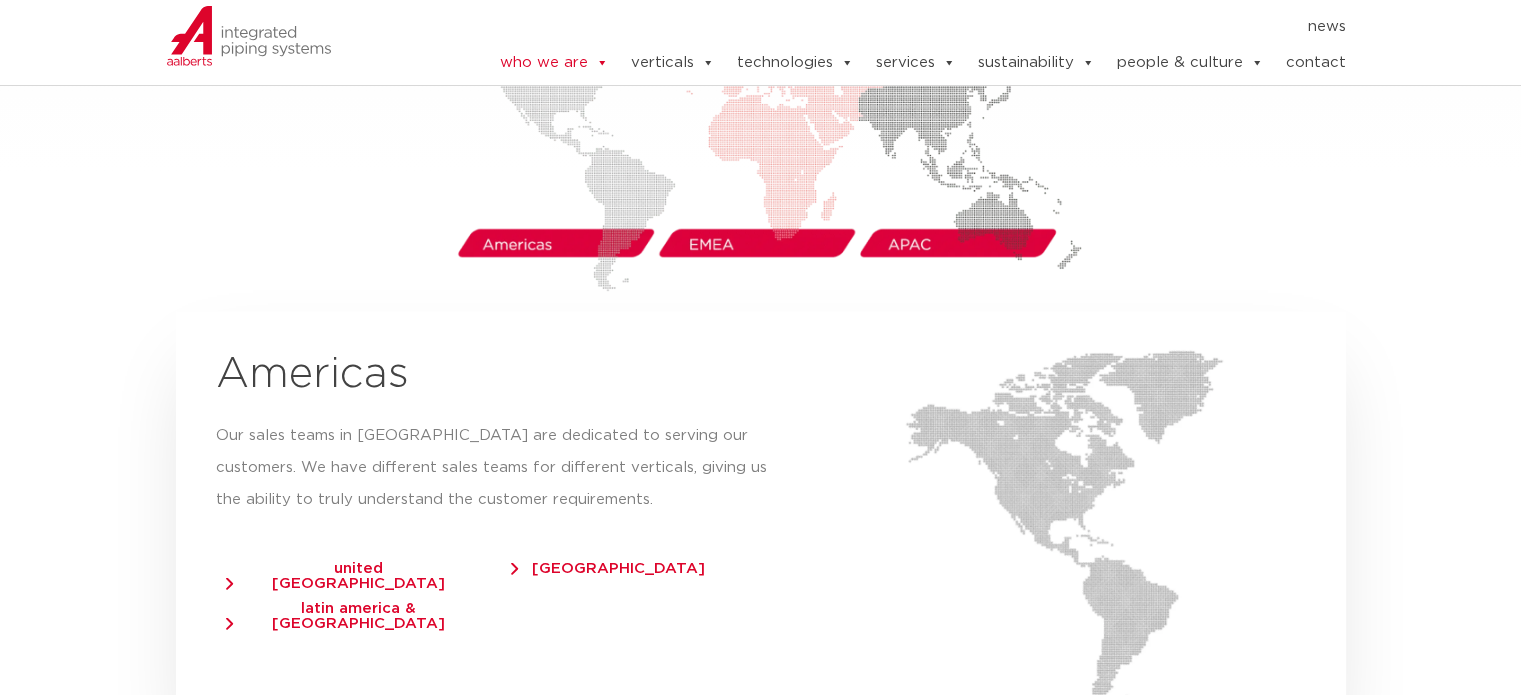 click on "latin america & caribbean" at bounding box center (349, 615) 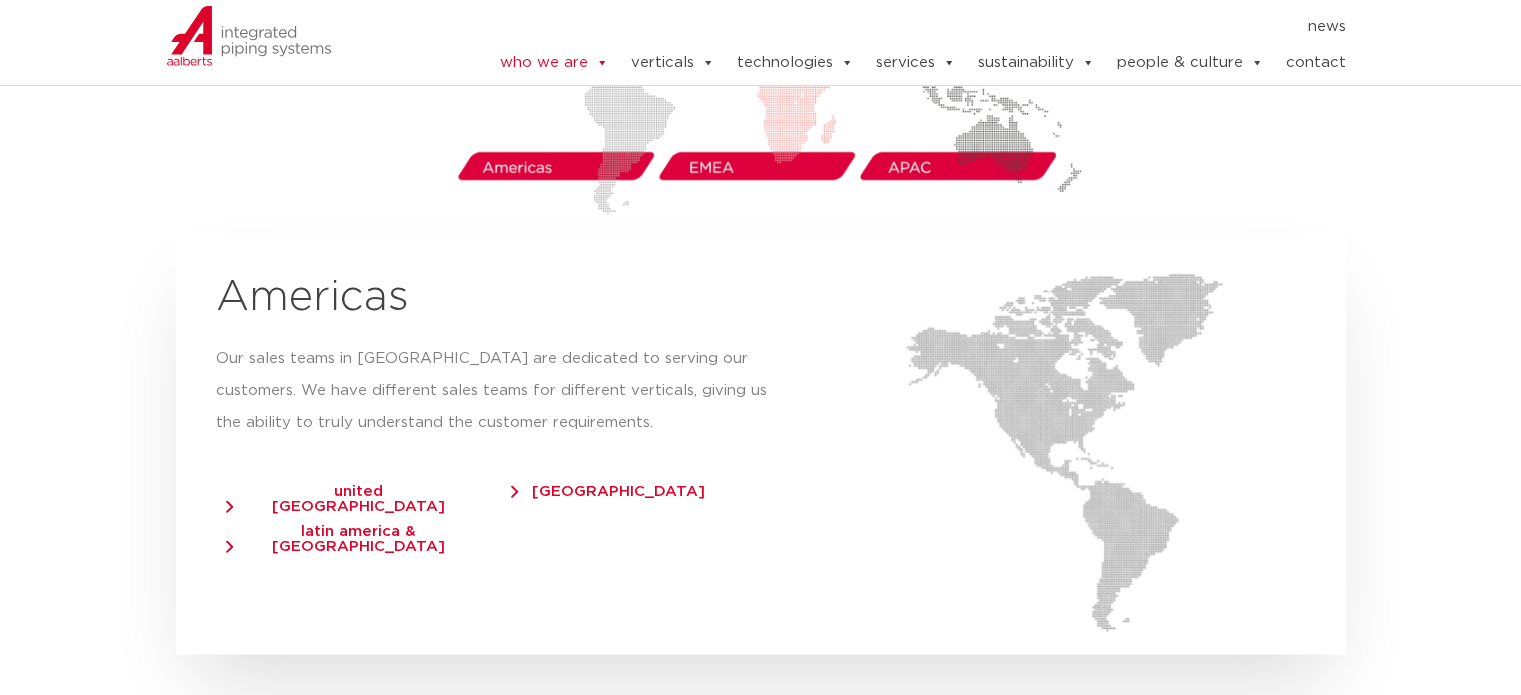 scroll, scrollTop: 3460, scrollLeft: 0, axis: vertical 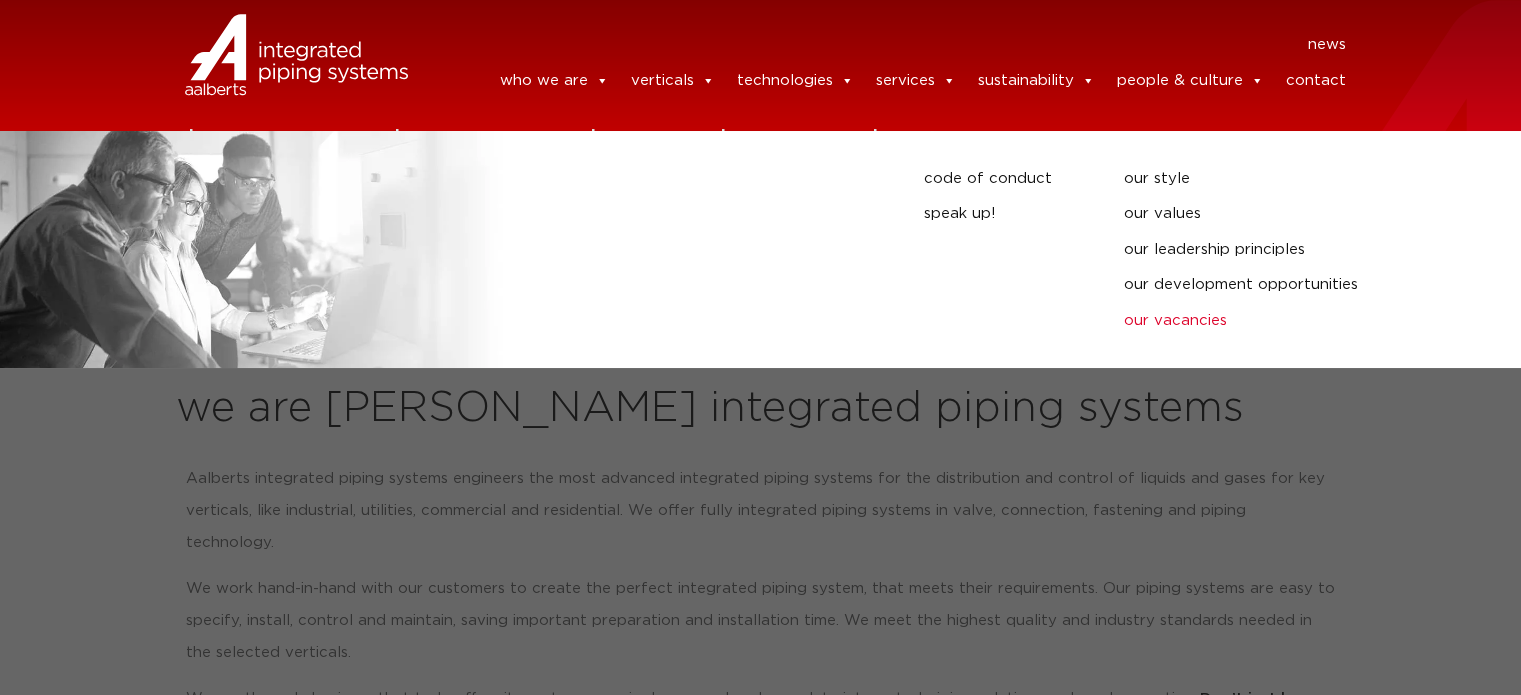 click on "our vacancies" at bounding box center (1262, 321) 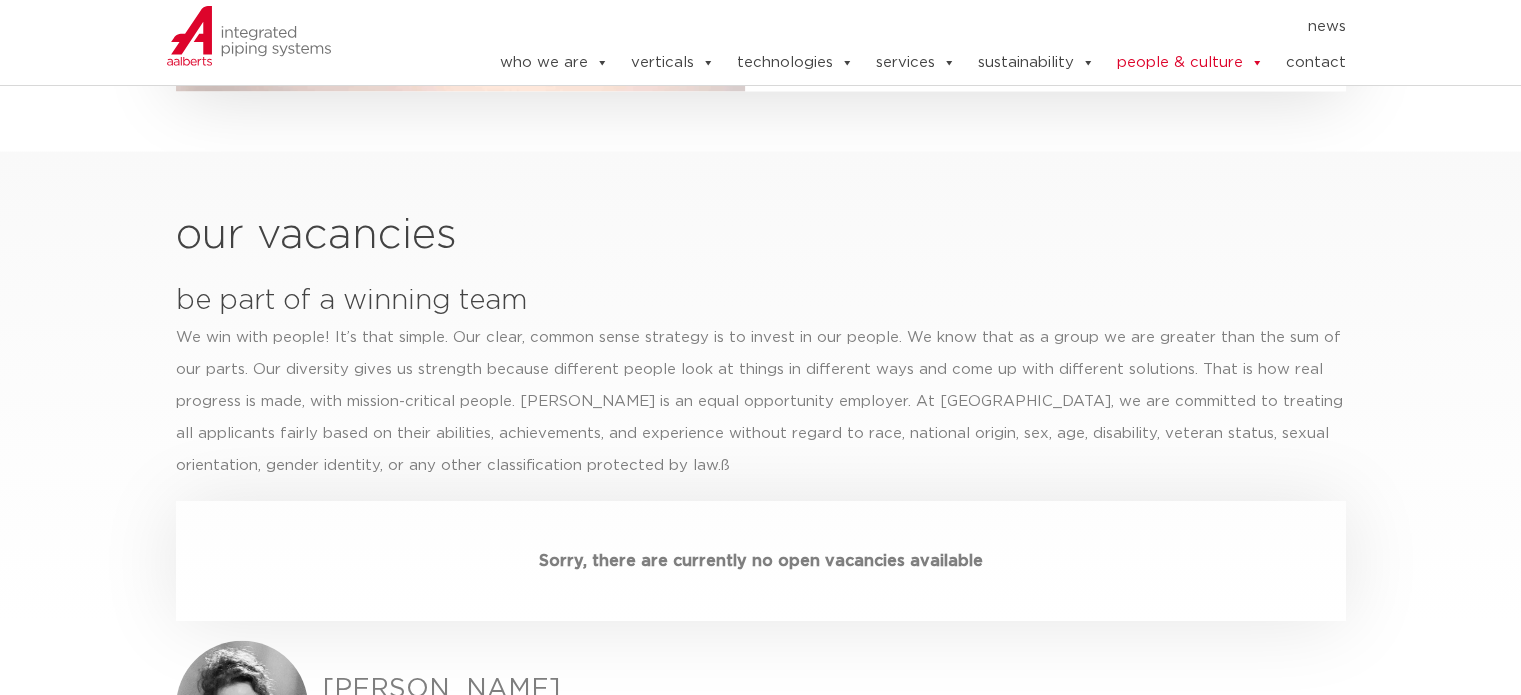 scroll, scrollTop: 4302, scrollLeft: 0, axis: vertical 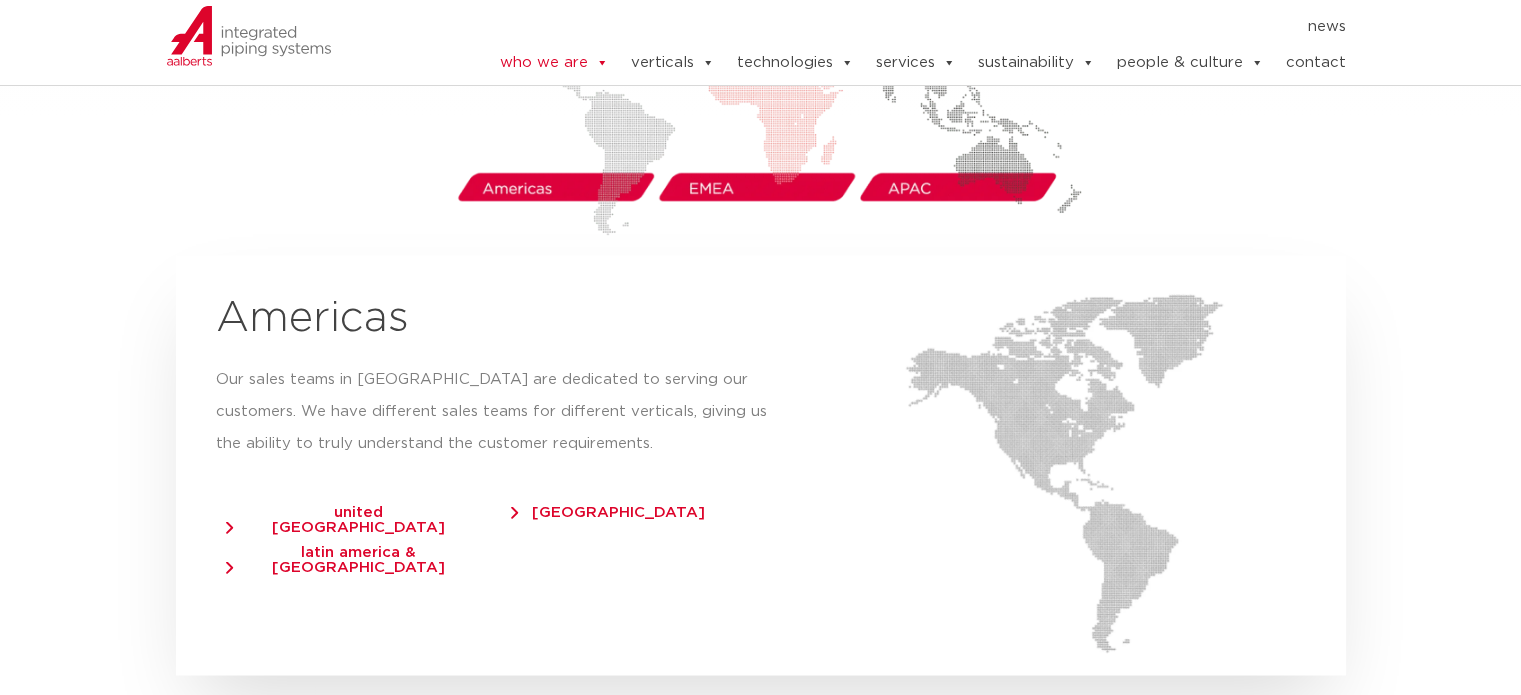 click on "united [GEOGRAPHIC_DATA]" at bounding box center [349, 519] 